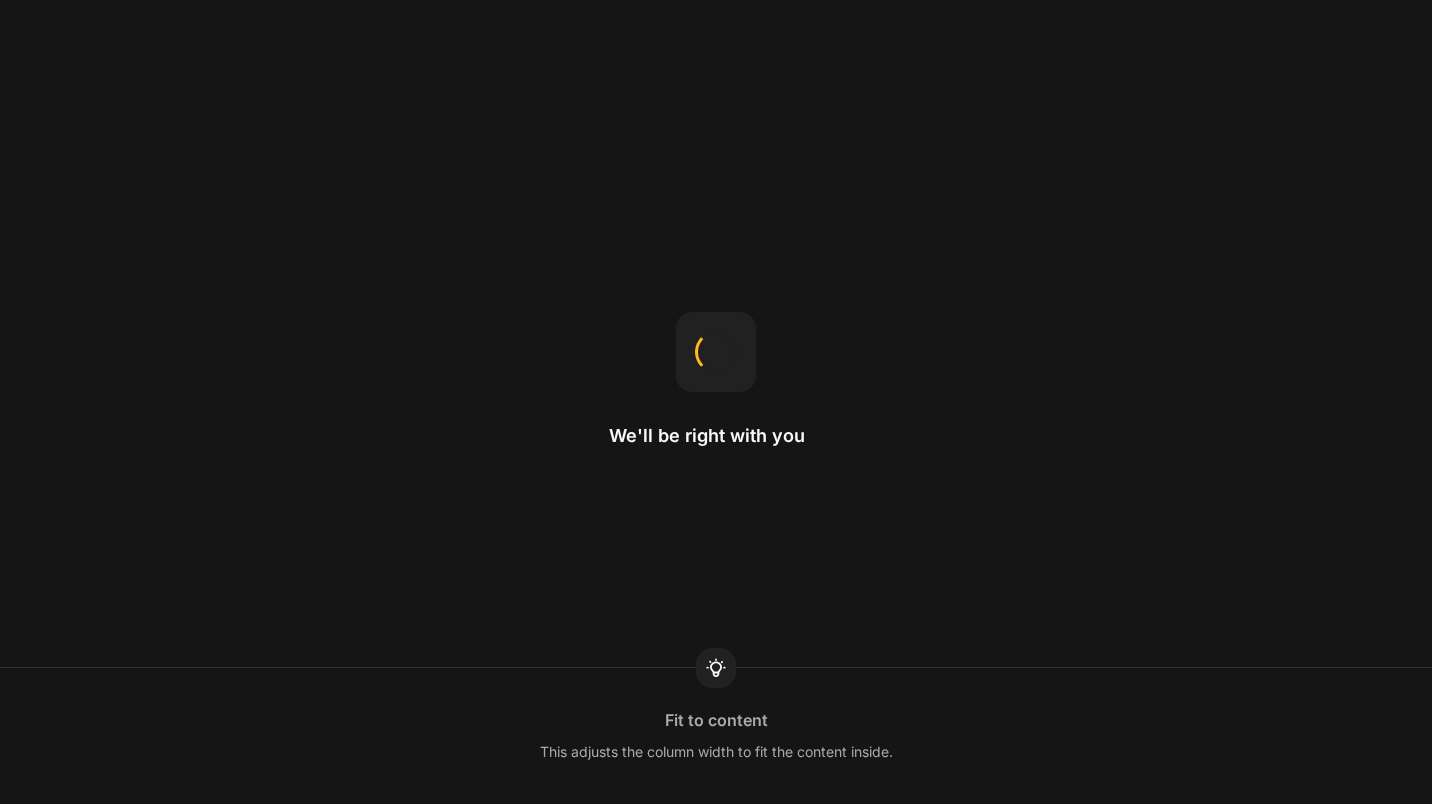 scroll, scrollTop: 0, scrollLeft: 0, axis: both 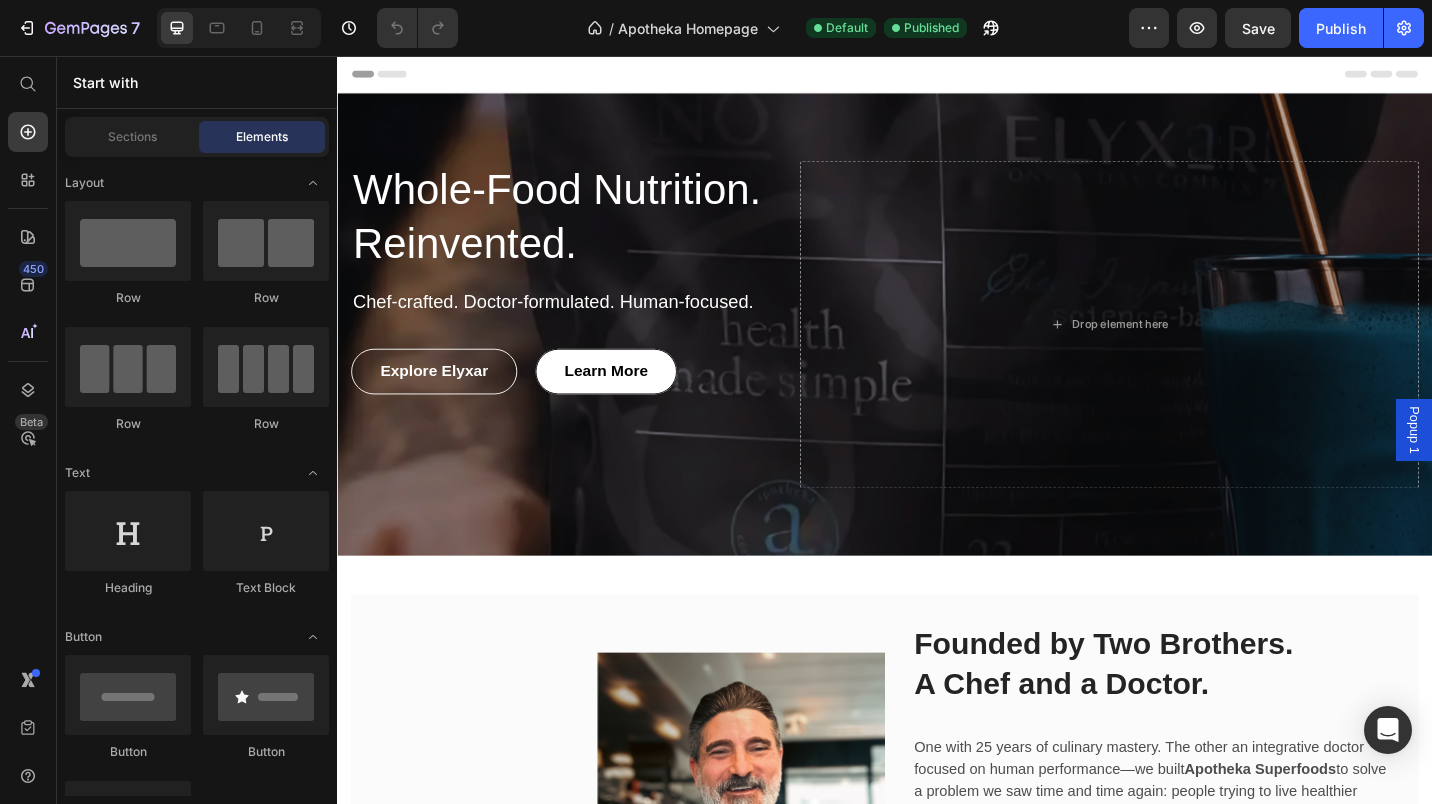 click on "Popup 1" at bounding box center (1517, 466) 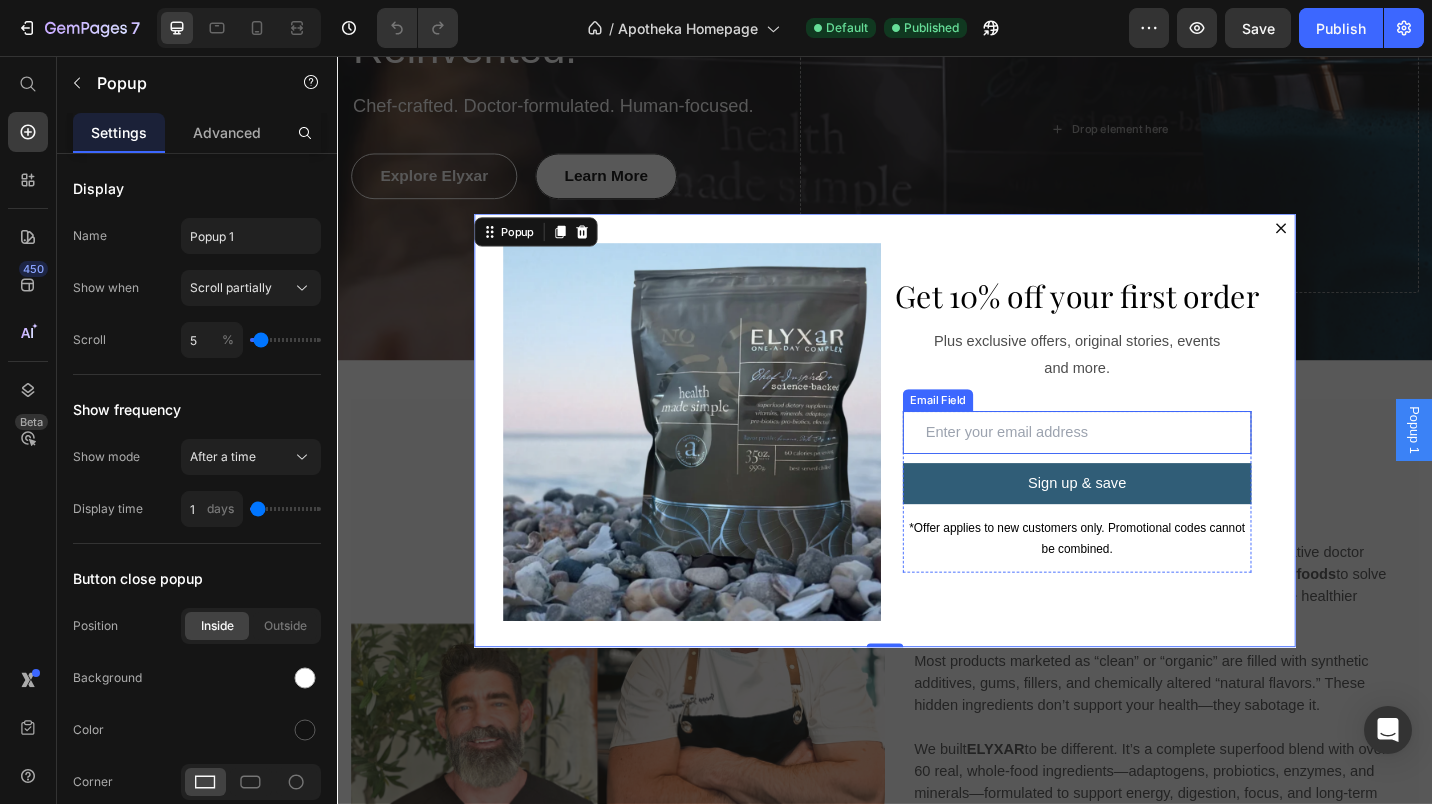 scroll, scrollTop: 41, scrollLeft: 0, axis: vertical 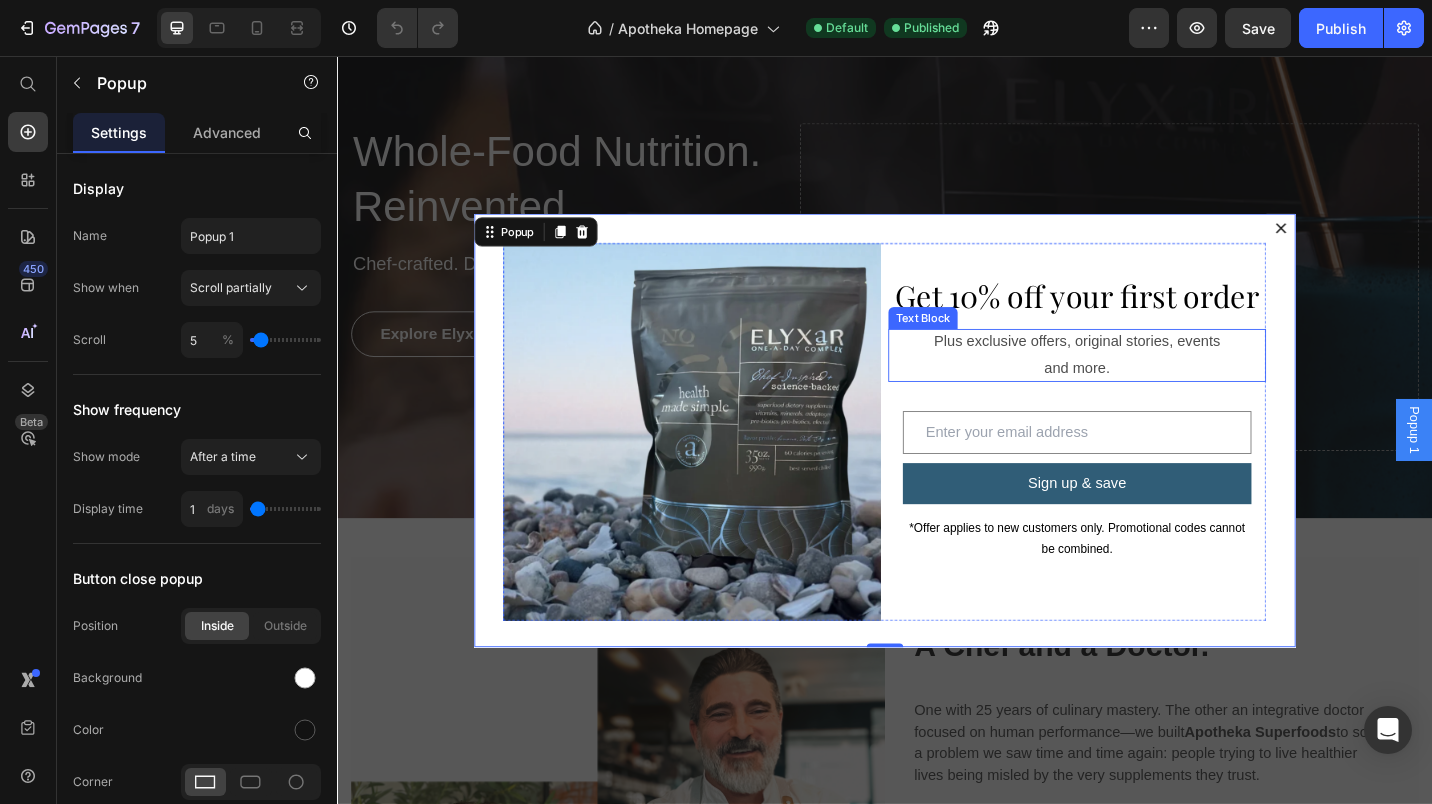 click on "Plus exclusive offers, original stories, events and more." at bounding box center [1148, 384] 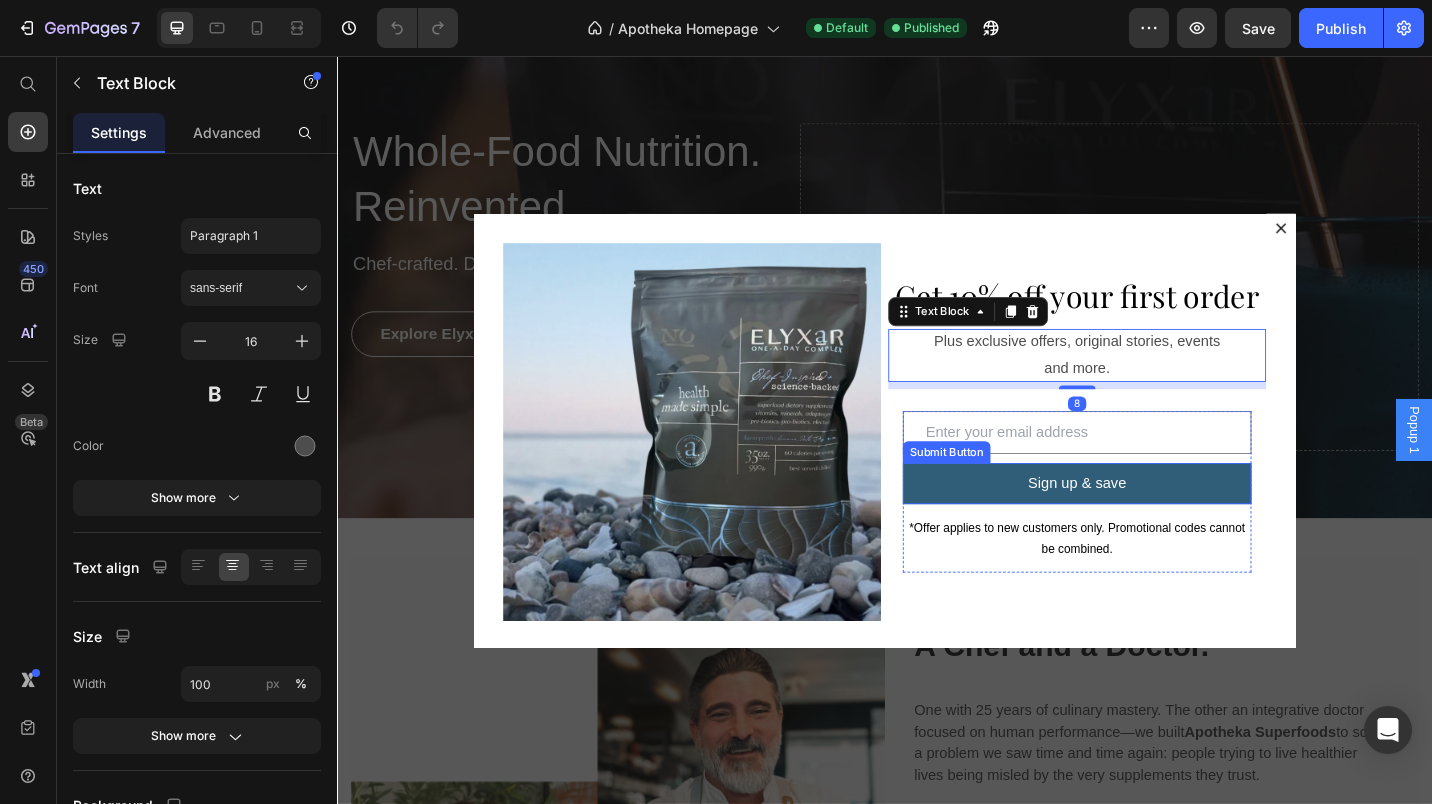 click on "Sign up & save" at bounding box center [1148, 524] 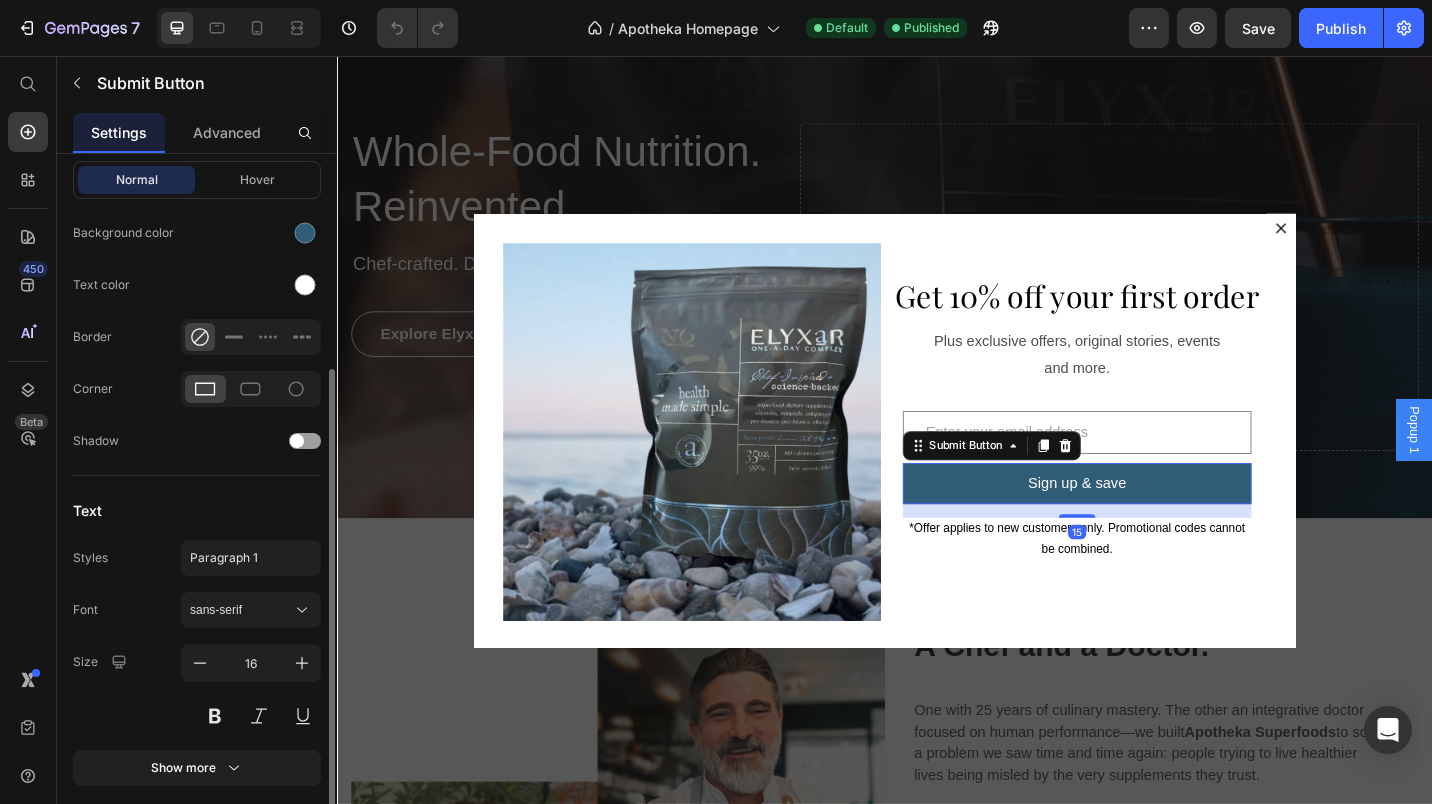 scroll, scrollTop: 408, scrollLeft: 0, axis: vertical 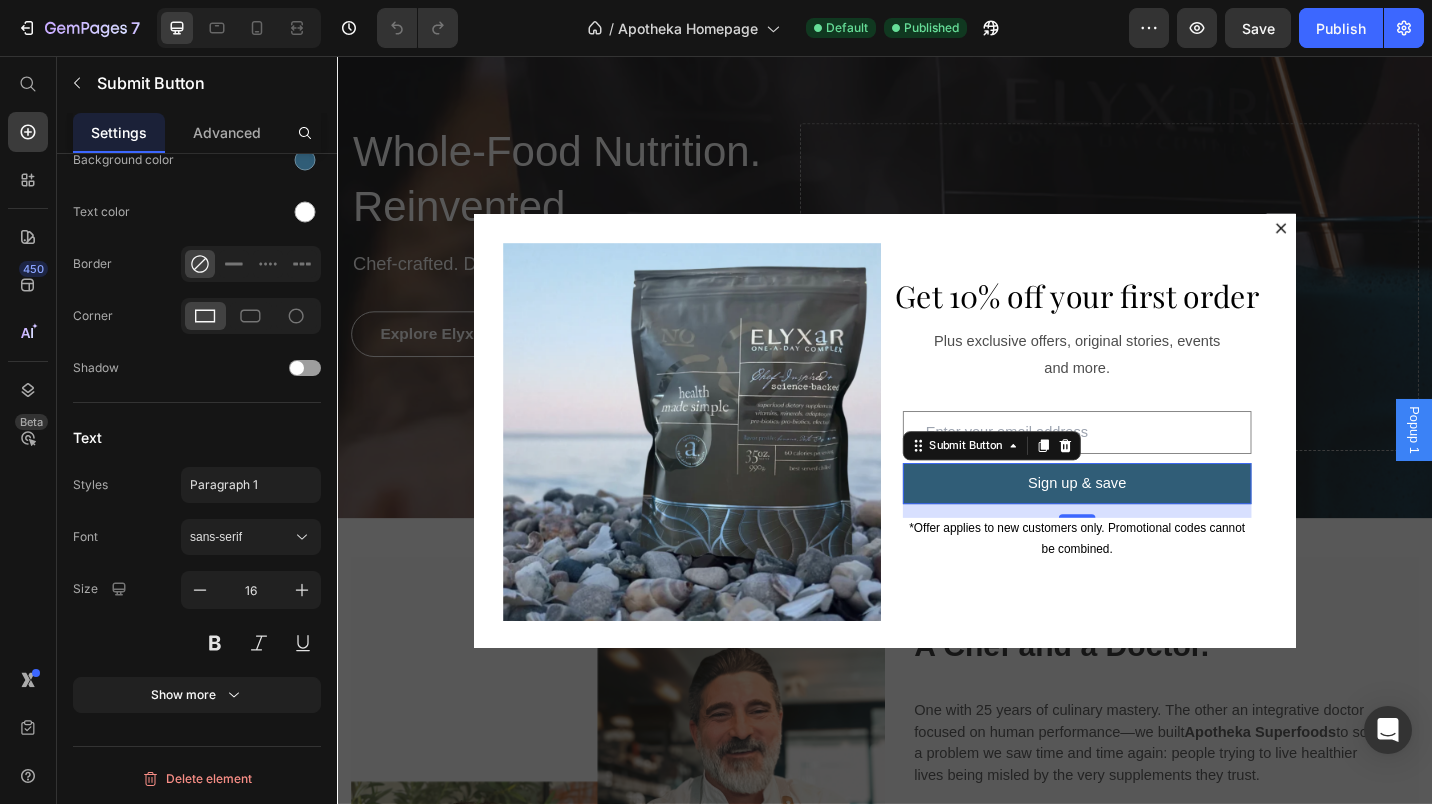 click on "Advanced" at bounding box center (227, 132) 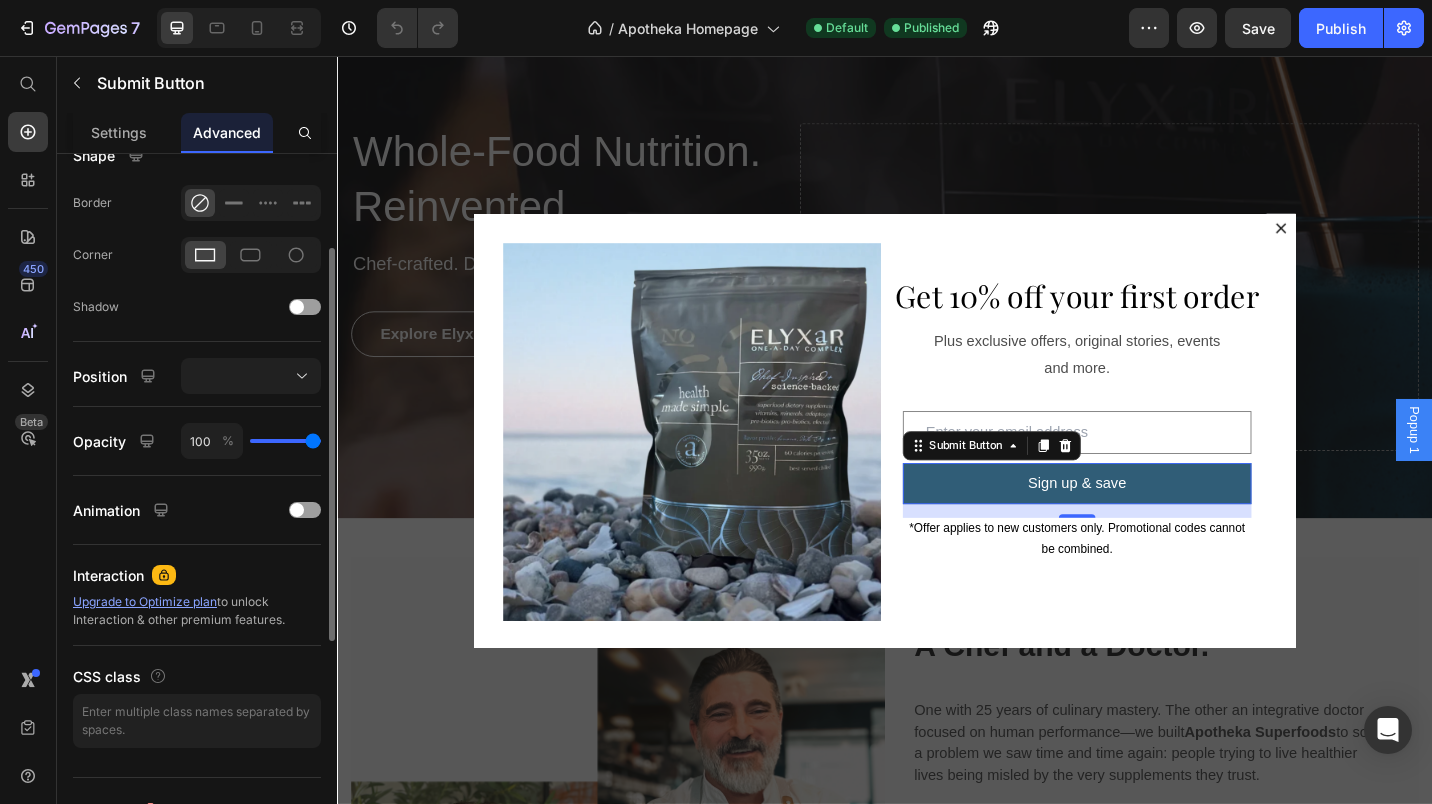 scroll, scrollTop: 562, scrollLeft: 0, axis: vertical 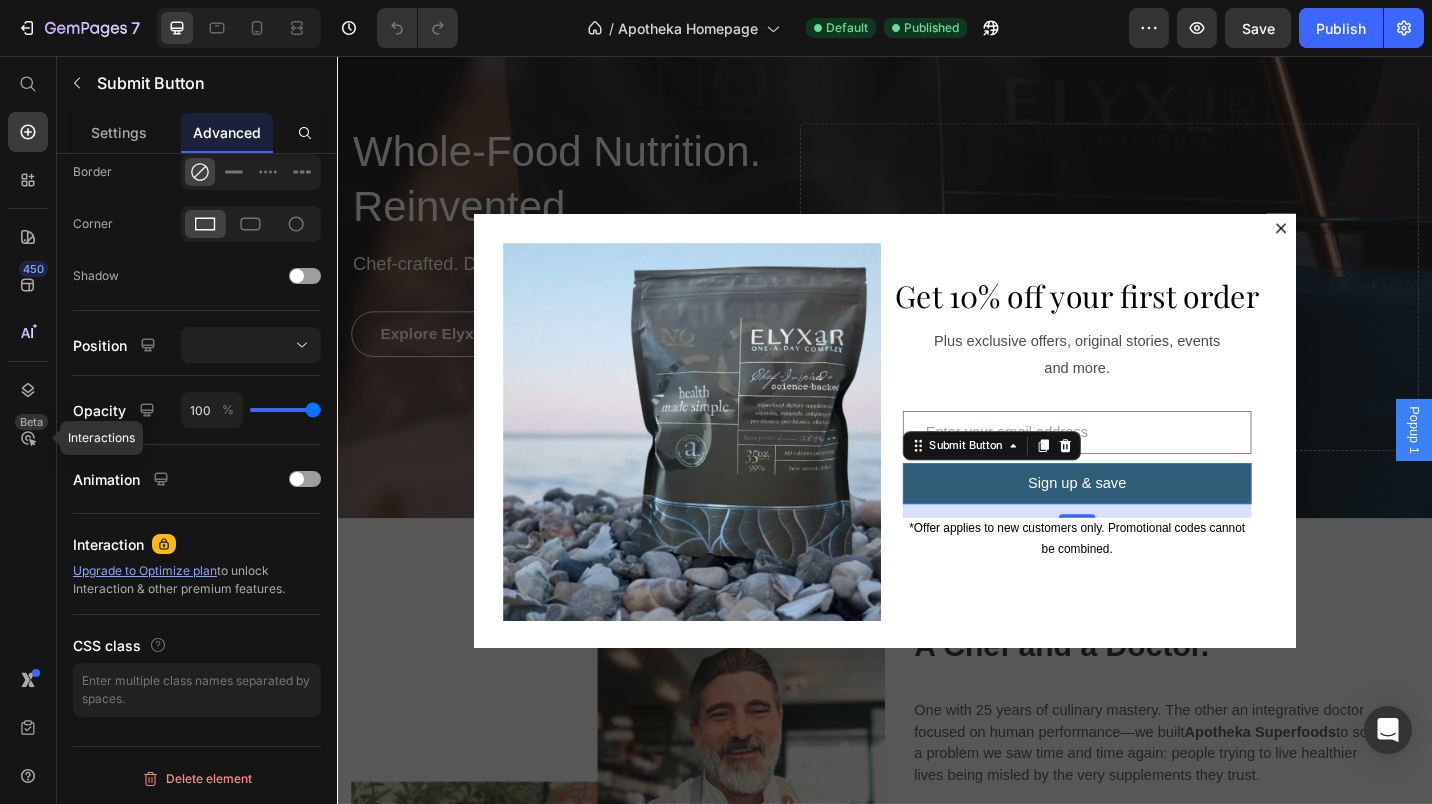click on "Beta" 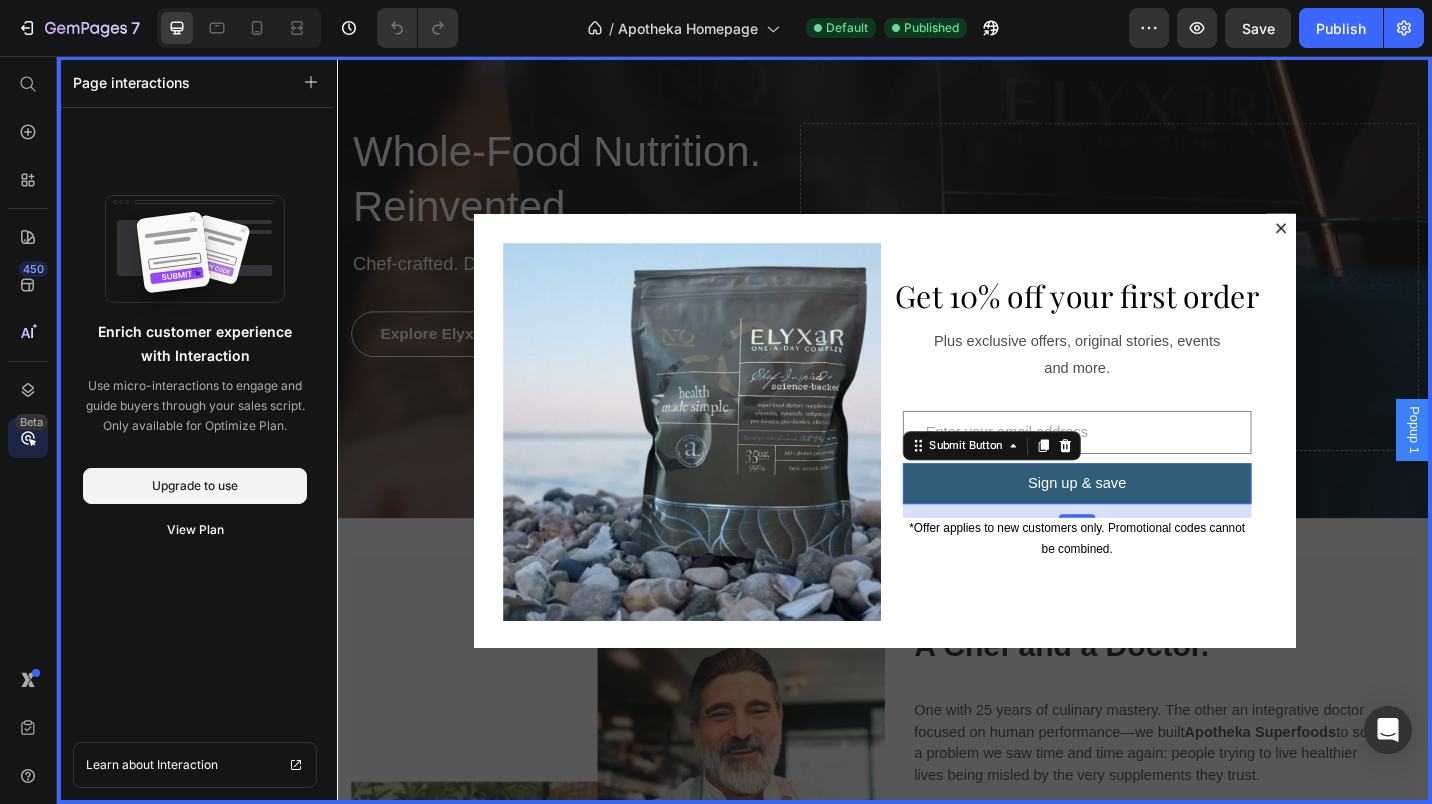 click at bounding box center [937, 466] 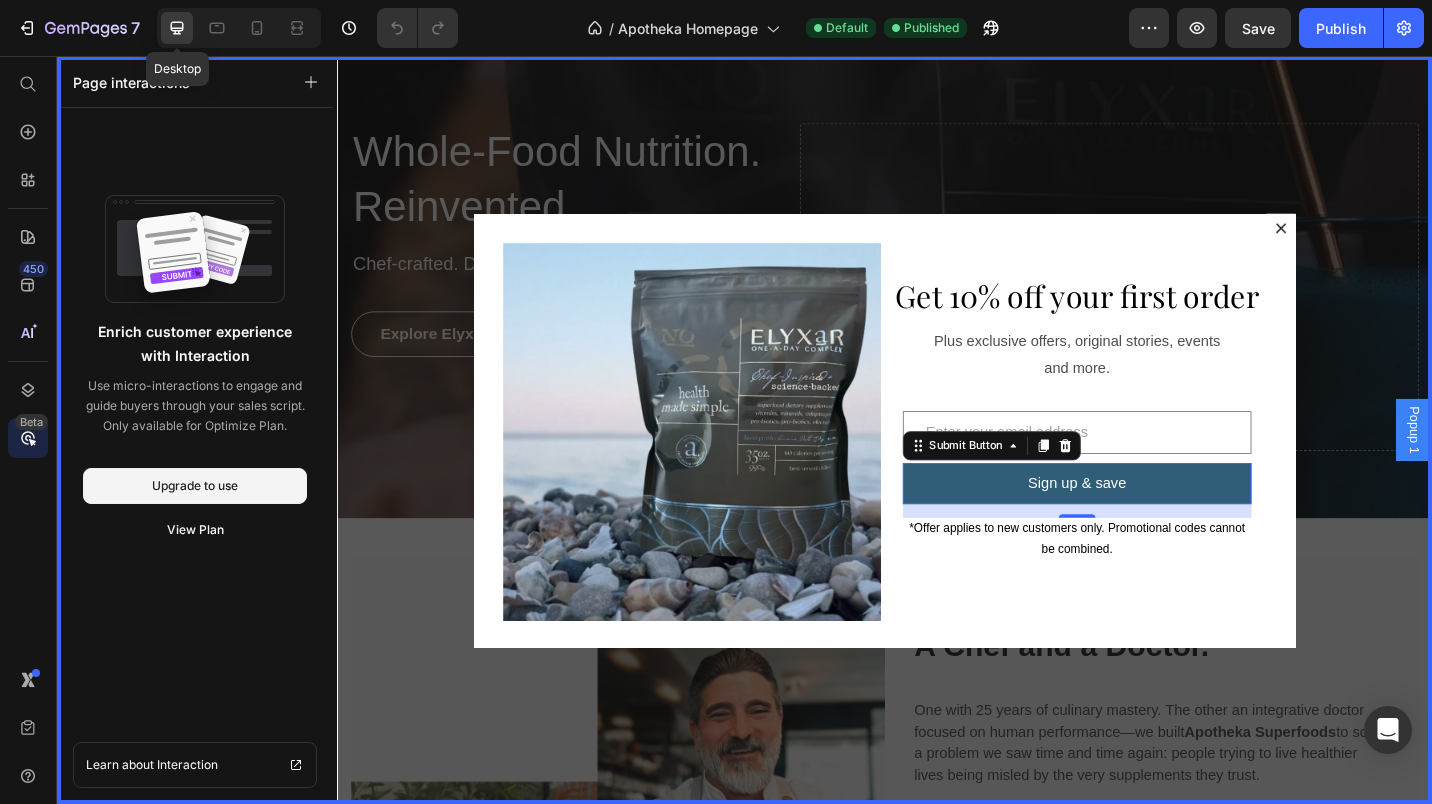 click 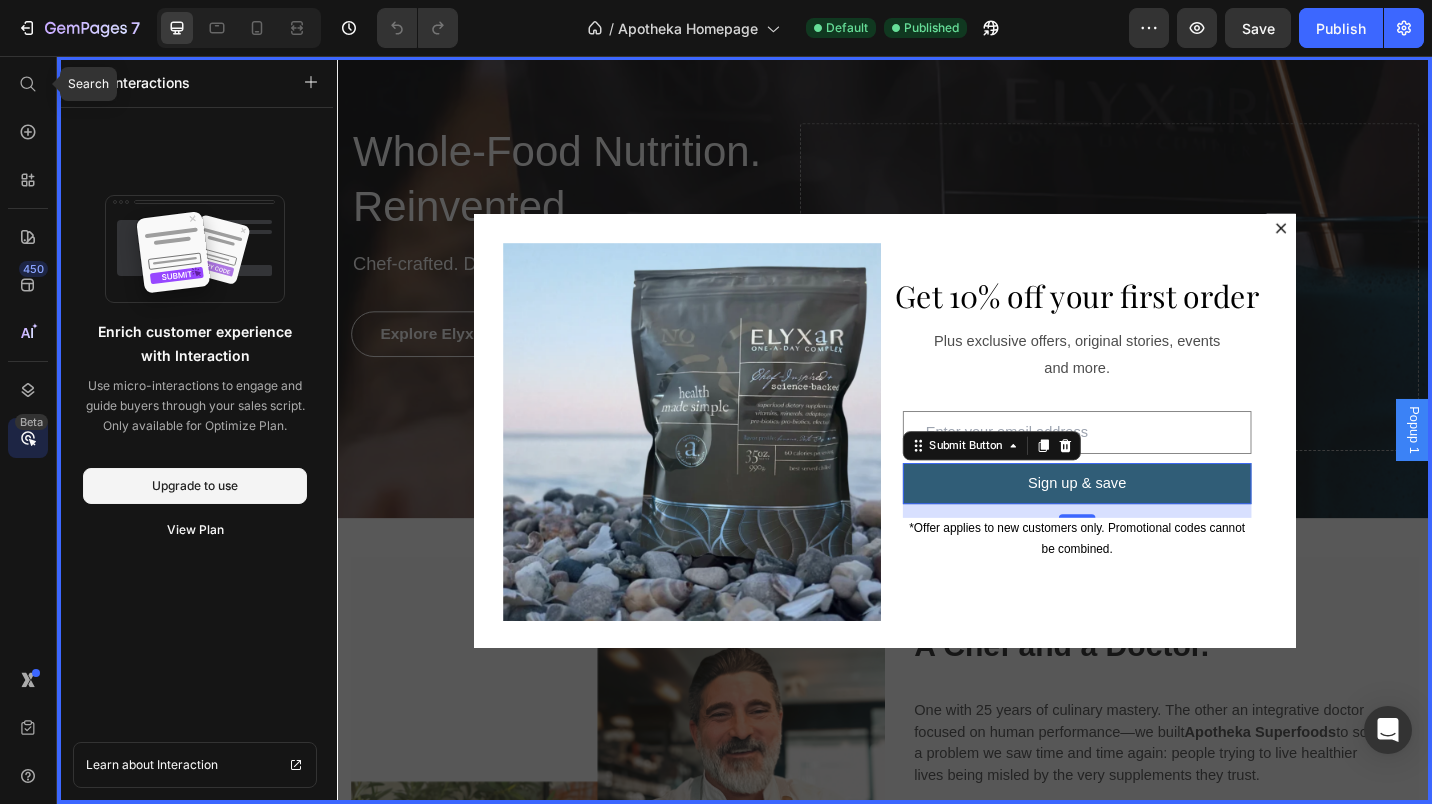 click 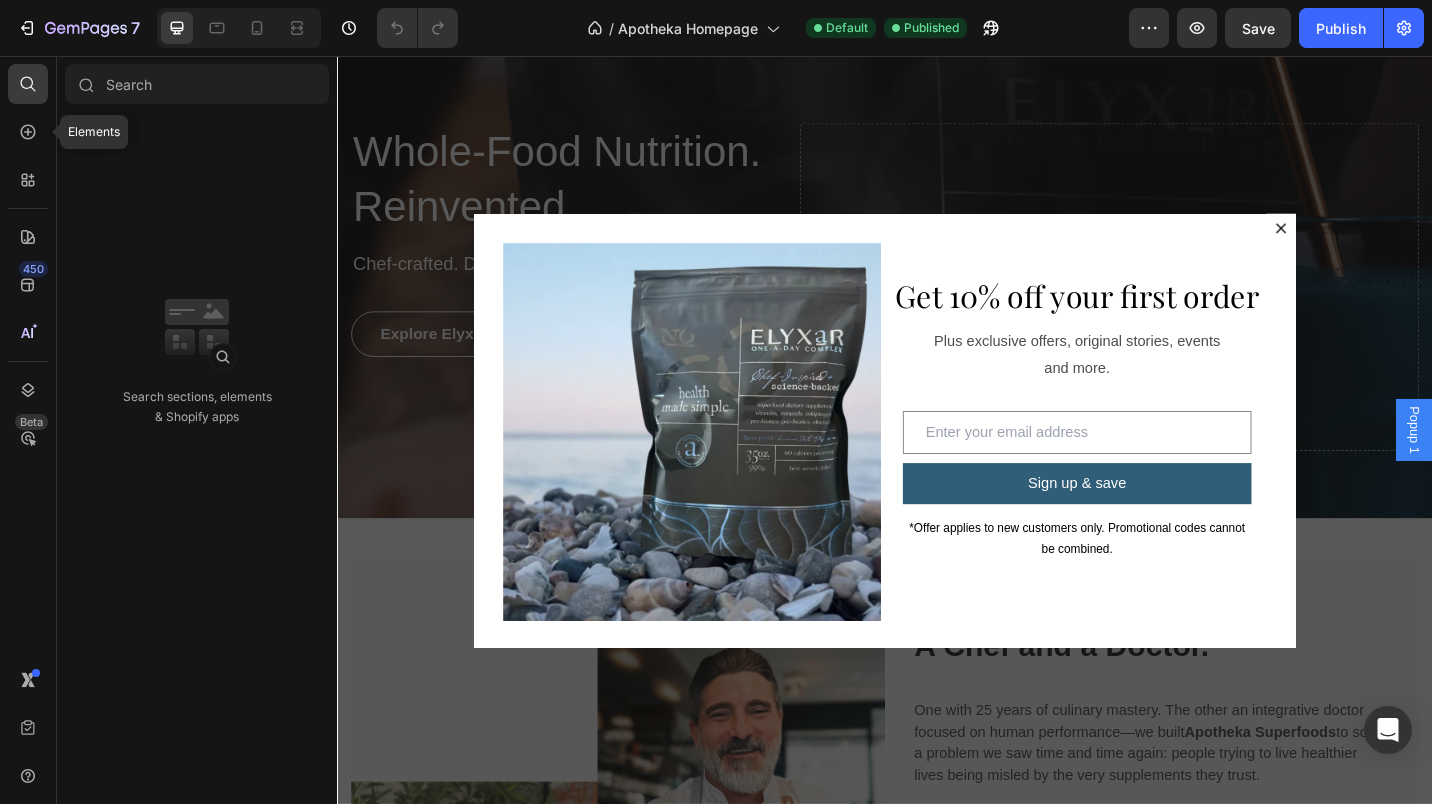 click 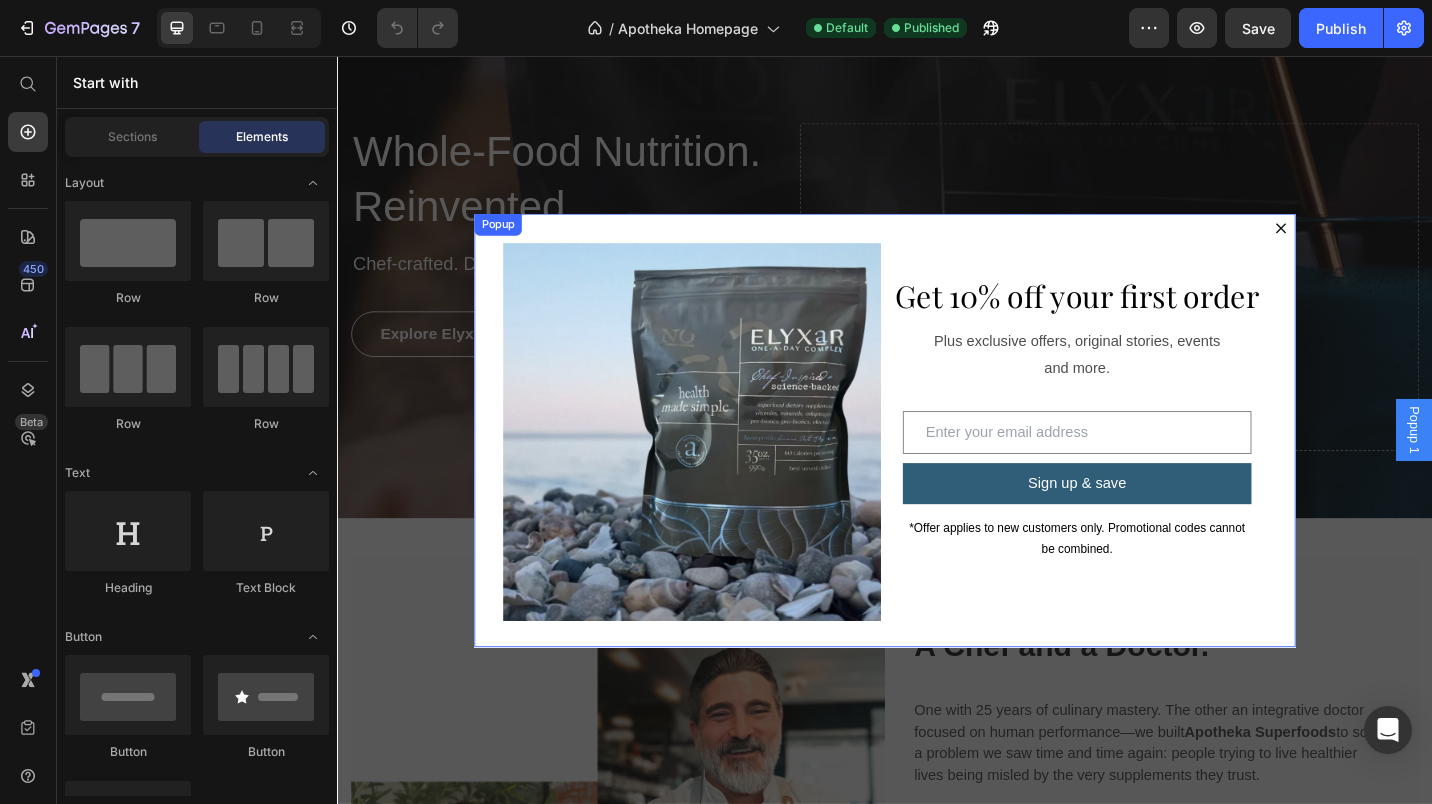 click on "Image Text Block Get 10% off your first order Heading Plus exclusive offers, original stories, events and more. Text Block Email Field Sign up & save Submit Button *Offer applies to new customers only. Promotional codes cannot be combined. Text Block Row Newsletter Row" at bounding box center [937, 466] 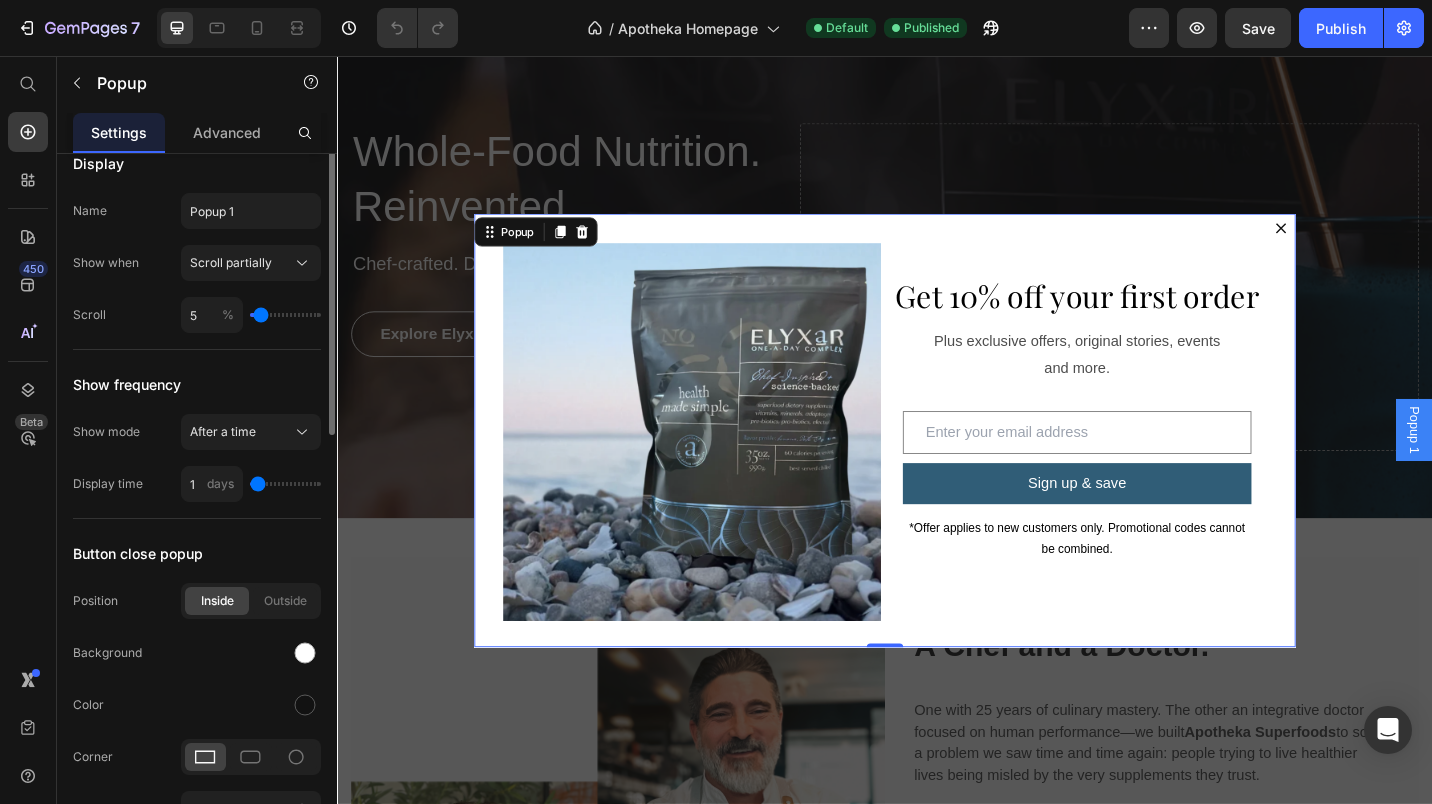 scroll, scrollTop: 0, scrollLeft: 0, axis: both 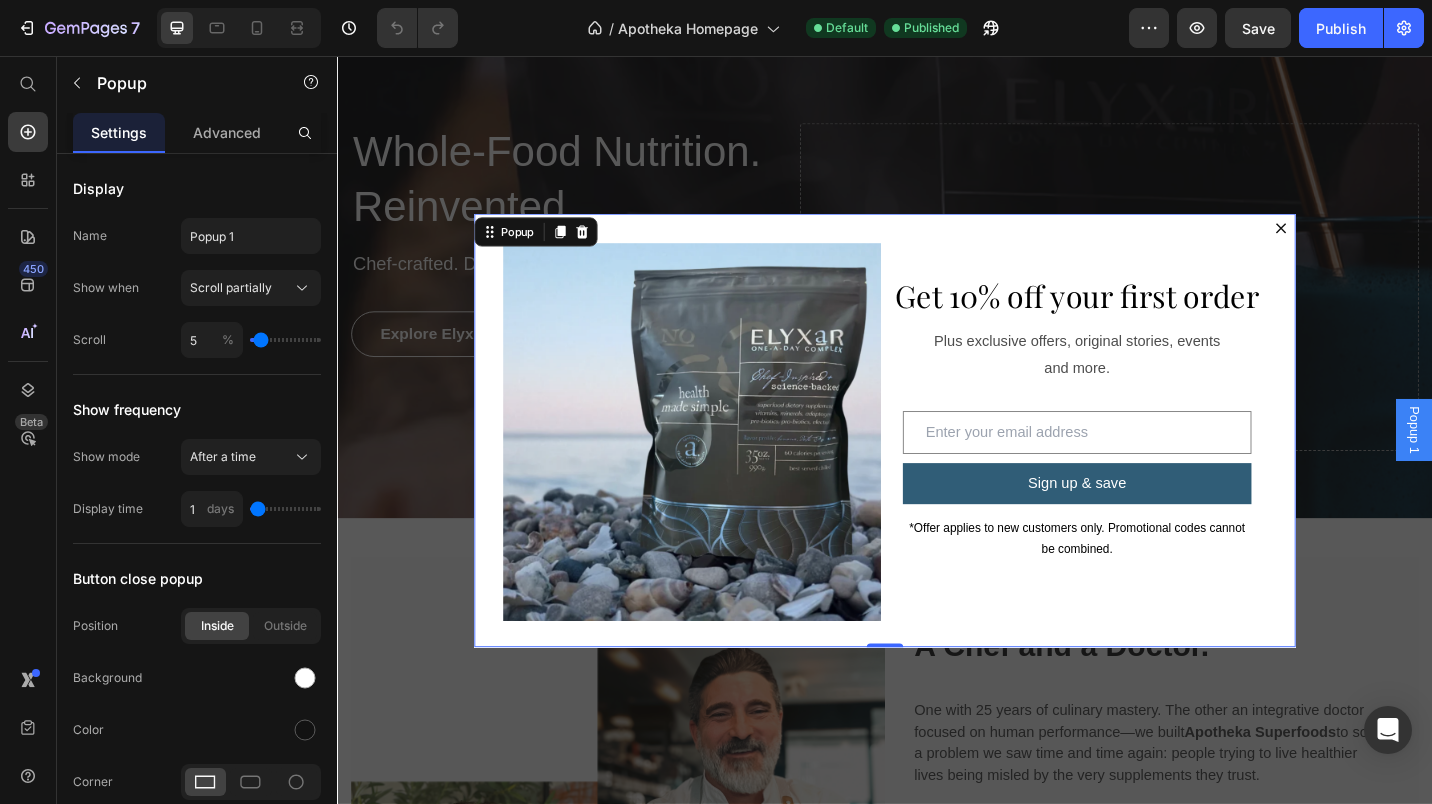click on "Advanced" at bounding box center [227, 132] 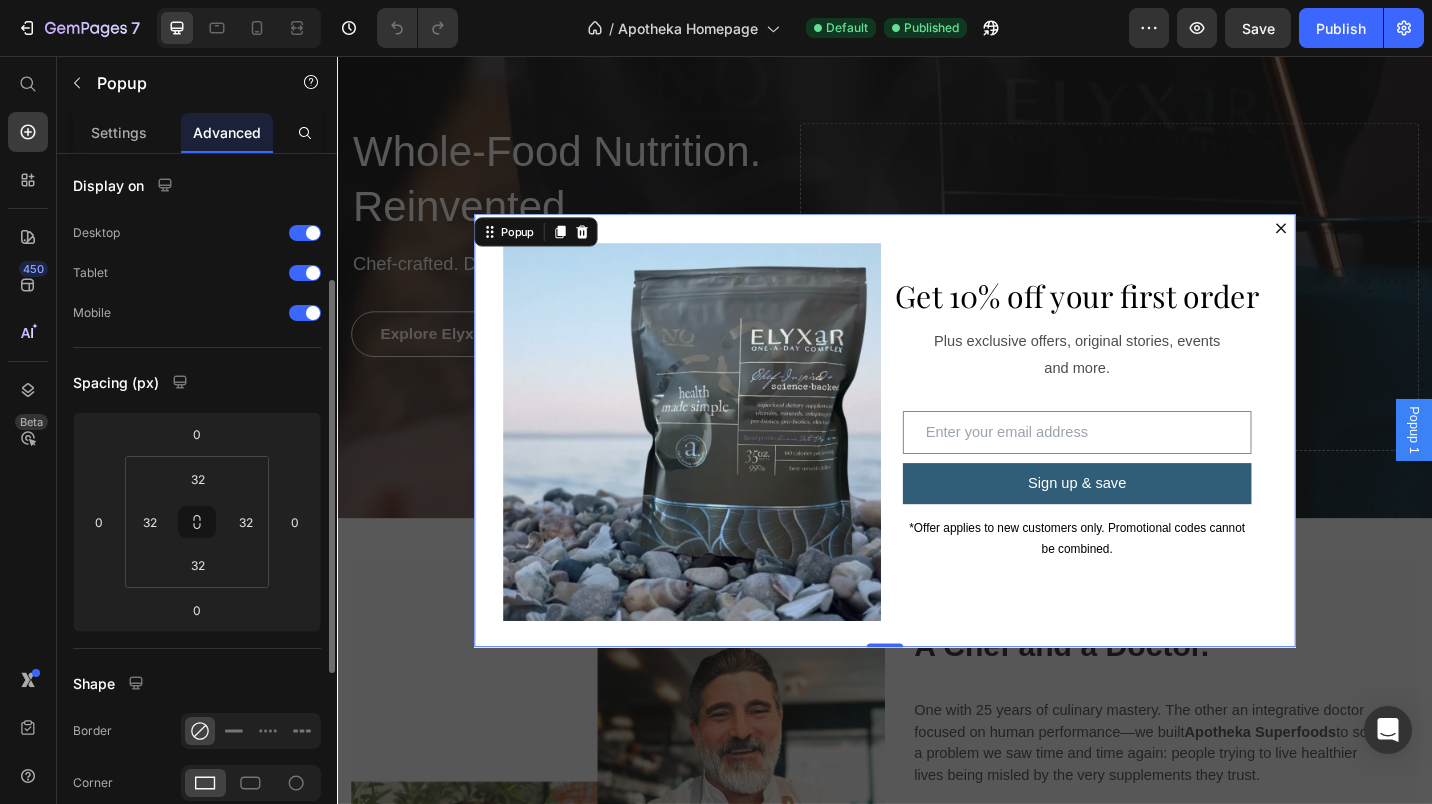 scroll, scrollTop: 0, scrollLeft: 0, axis: both 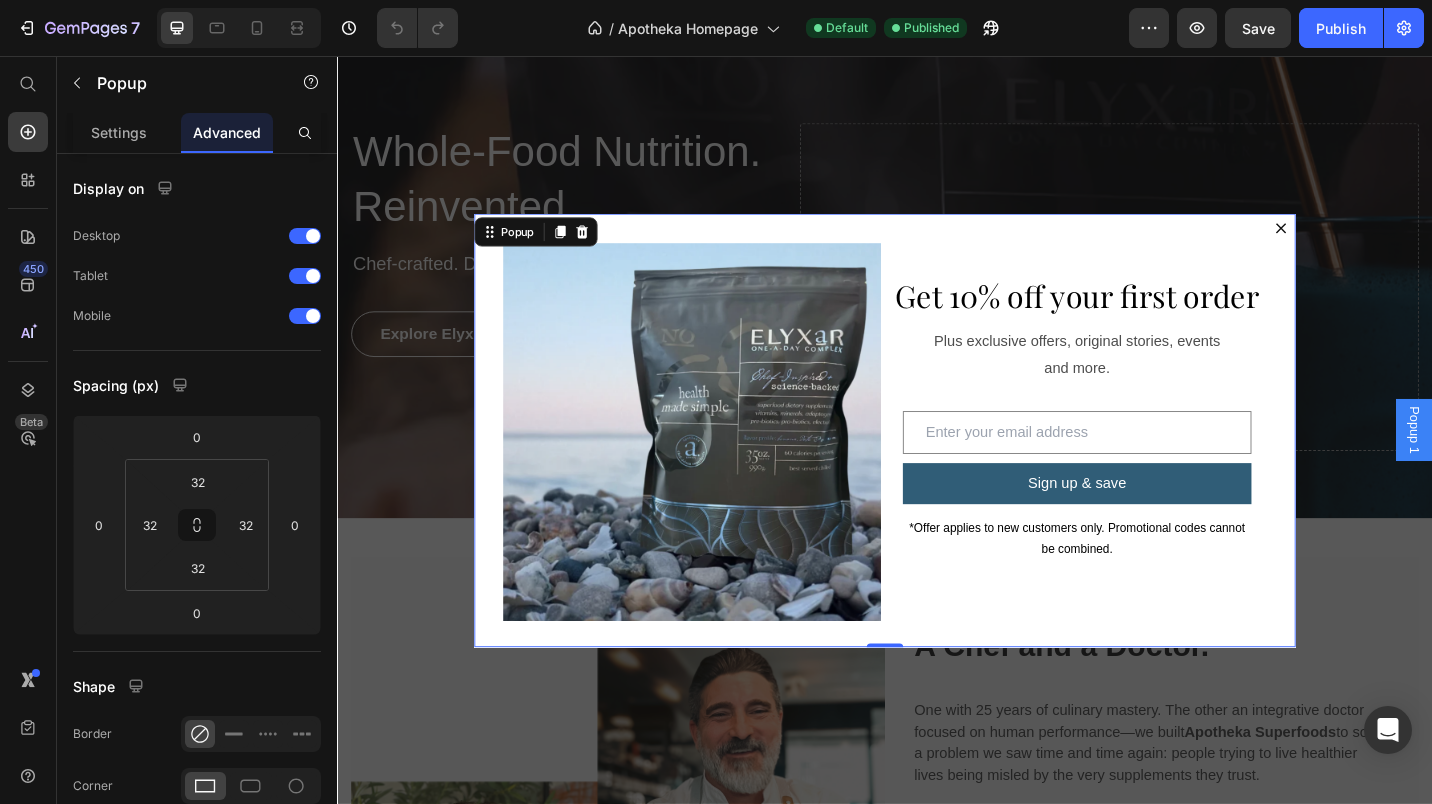 click on "Image Text Block Get 10% off your first order Heading Plus exclusive offers, original stories, events and more. Text Block Email Field Sign up & save Submit Button *Offer applies to new customers only. Promotional codes cannot be combined. Text Block Row Newsletter Row" at bounding box center (937, 466) 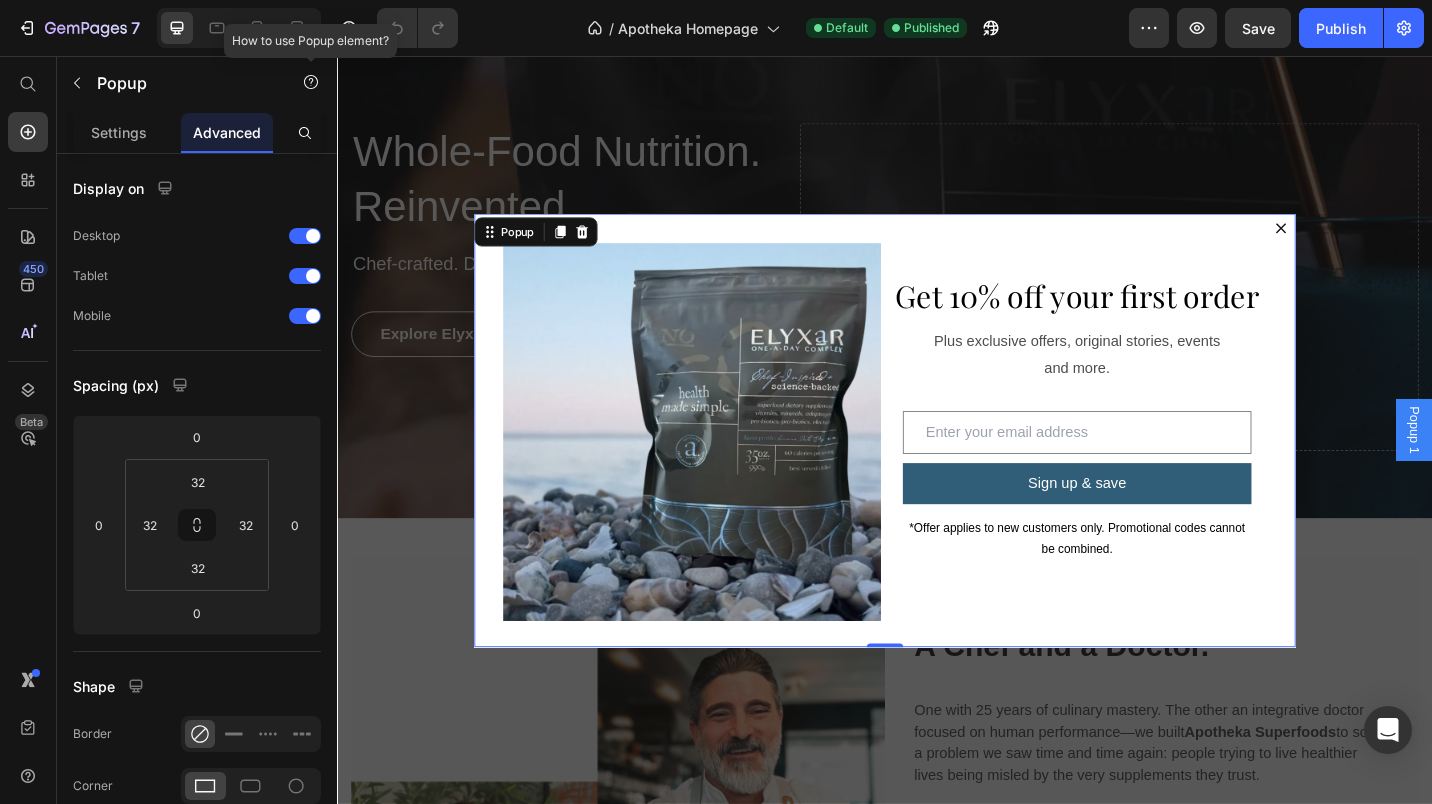 click 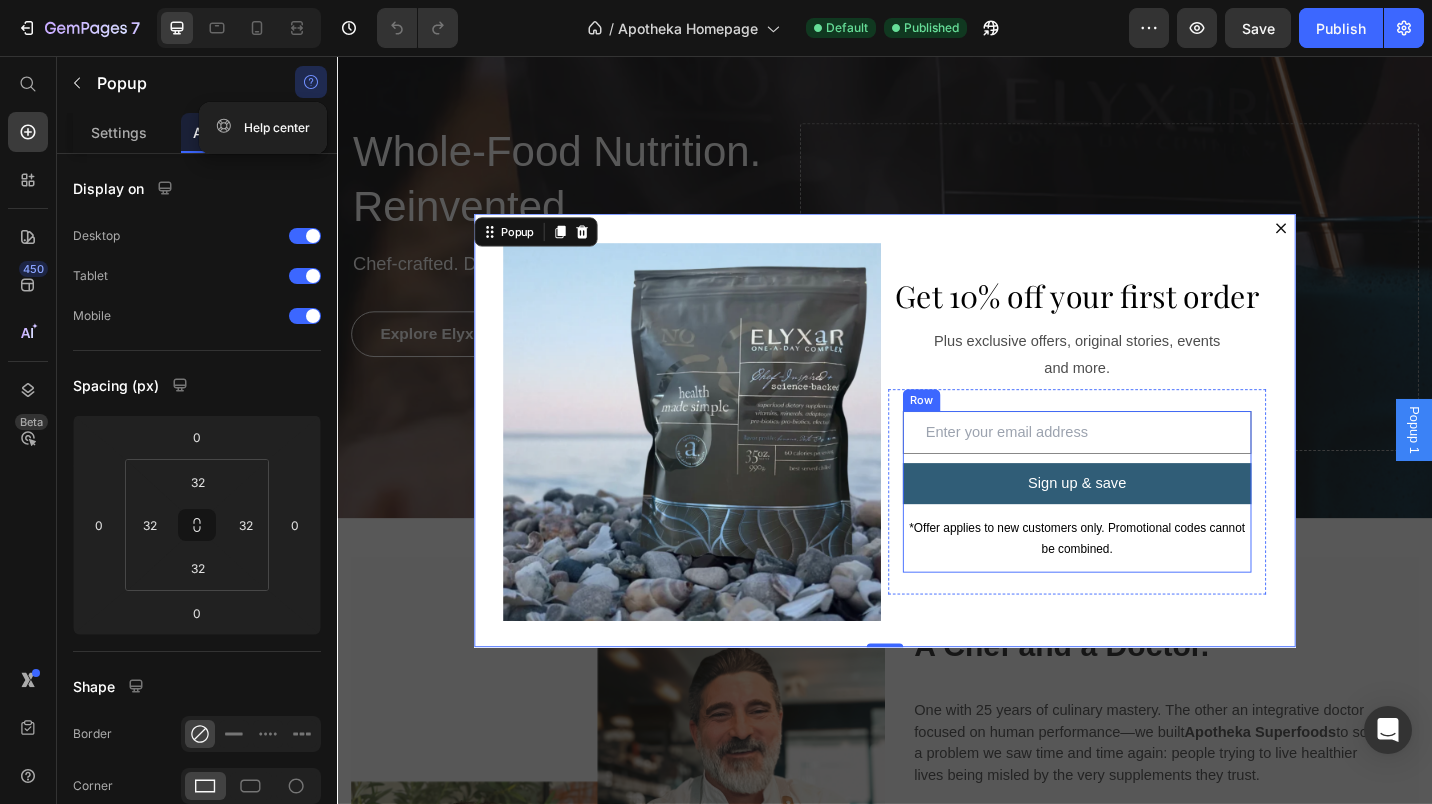 click on "Email Field Sign up & save Submit Button *Offer applies to new customers only. Promotional codes cannot be combined. Text Block" at bounding box center [1148, 533] 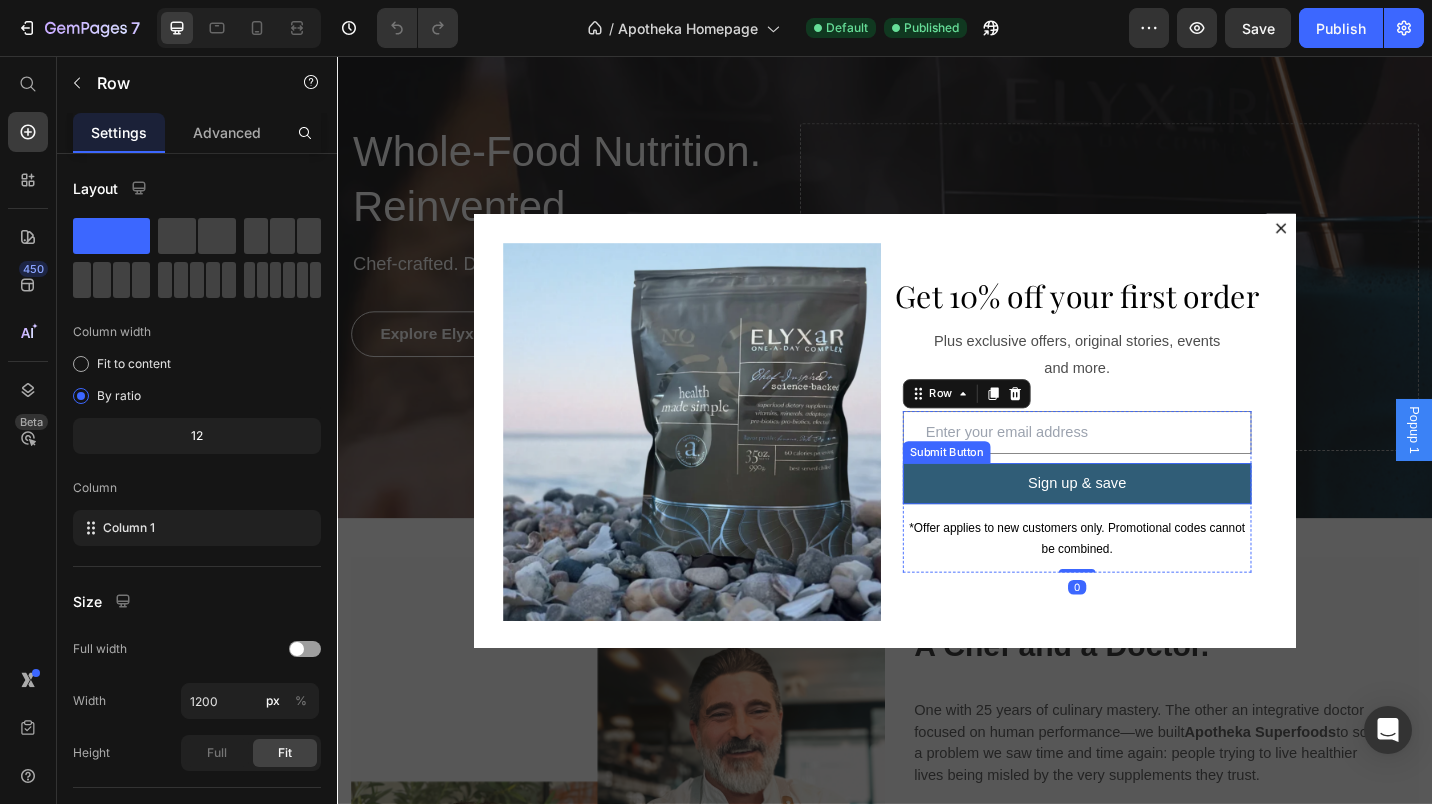 click on "Sign up & save" at bounding box center [1148, 524] 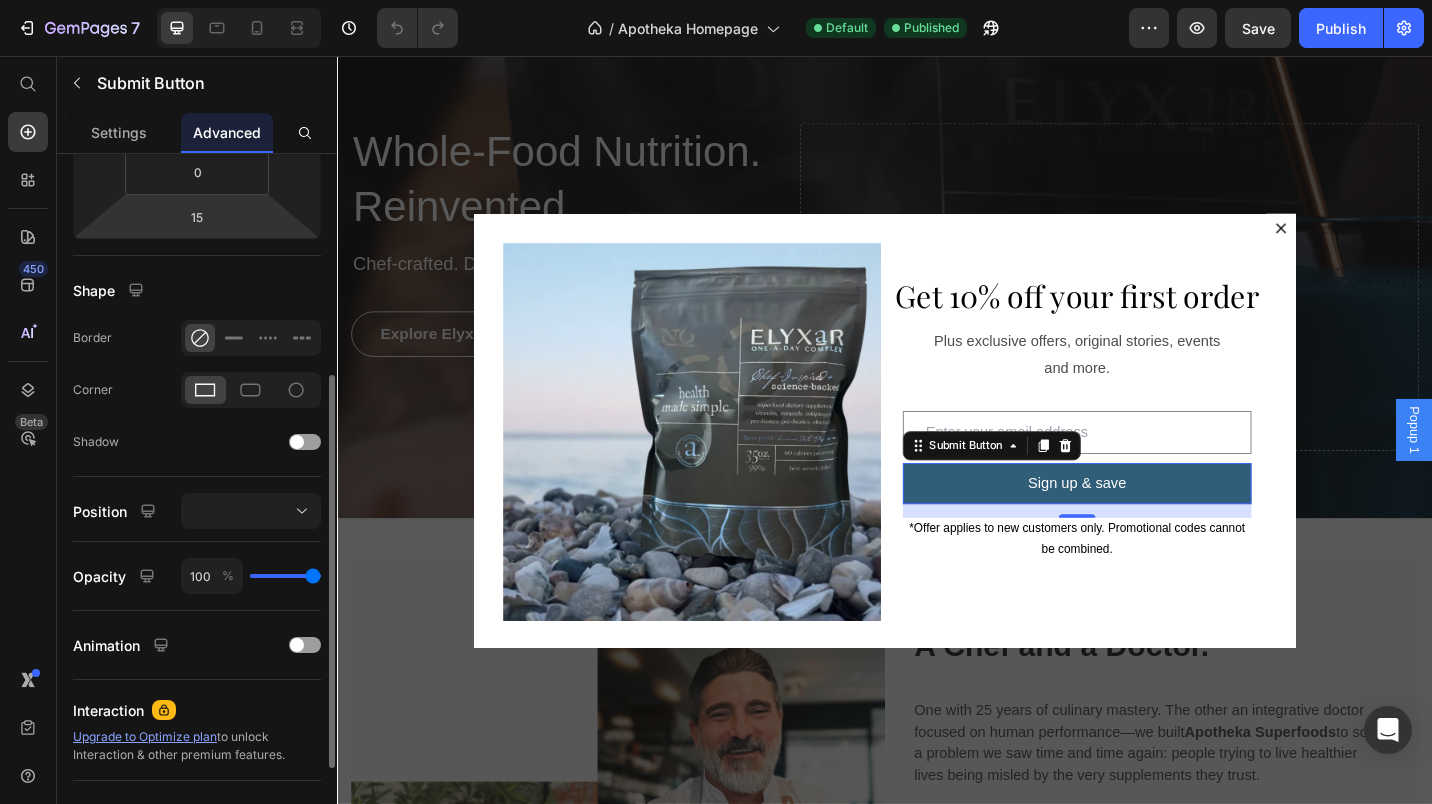 scroll, scrollTop: 562, scrollLeft: 0, axis: vertical 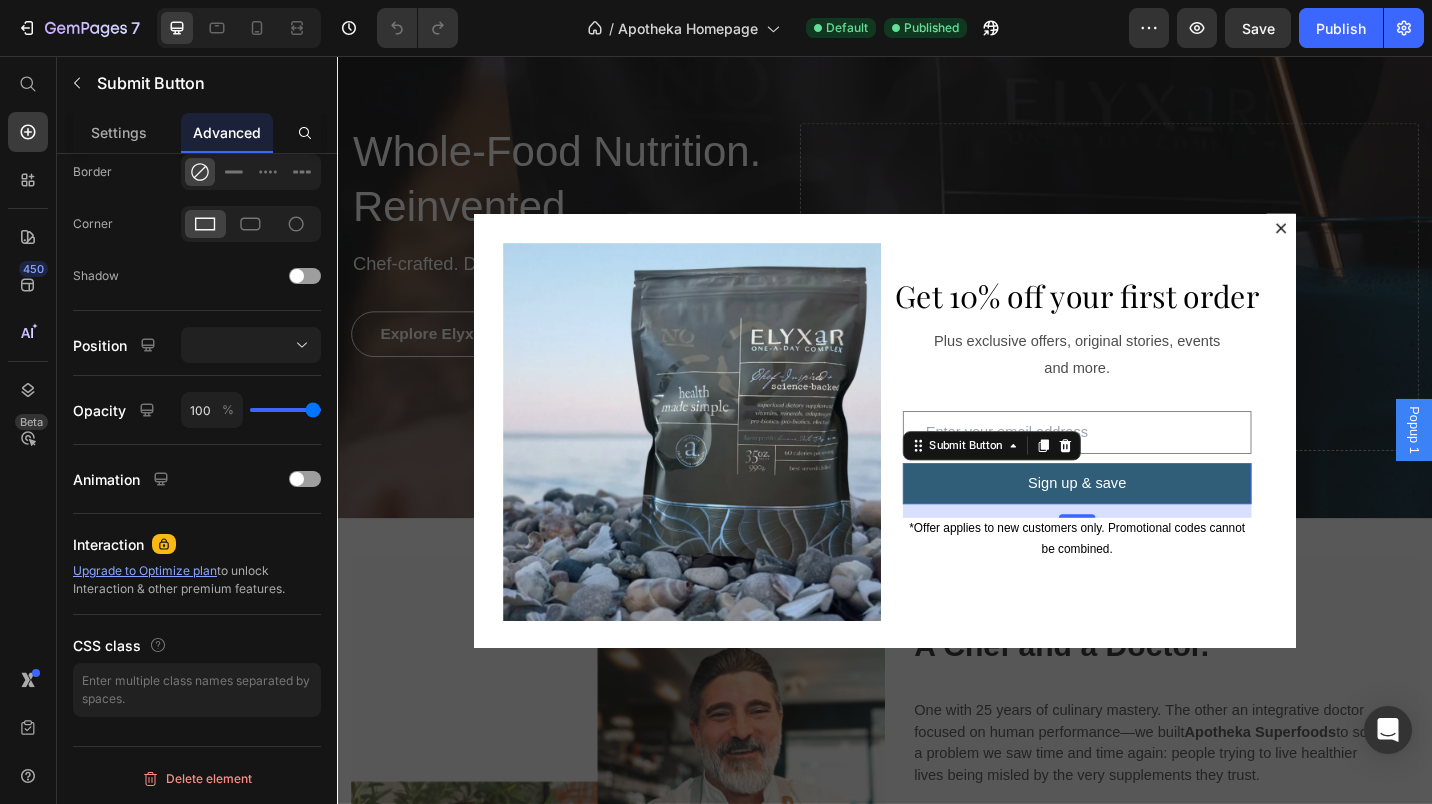 click on "Settings" at bounding box center (119, 132) 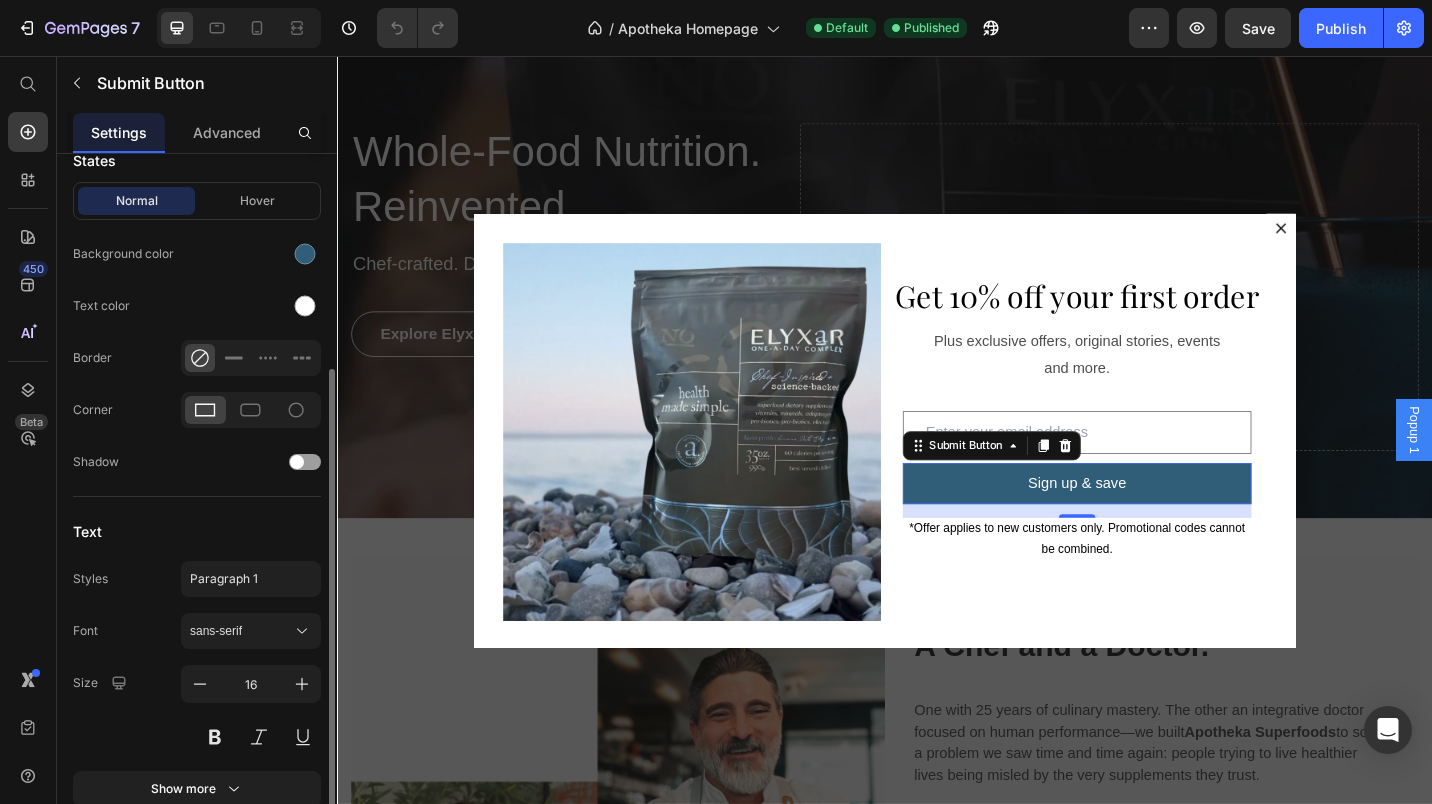 scroll, scrollTop: 408, scrollLeft: 0, axis: vertical 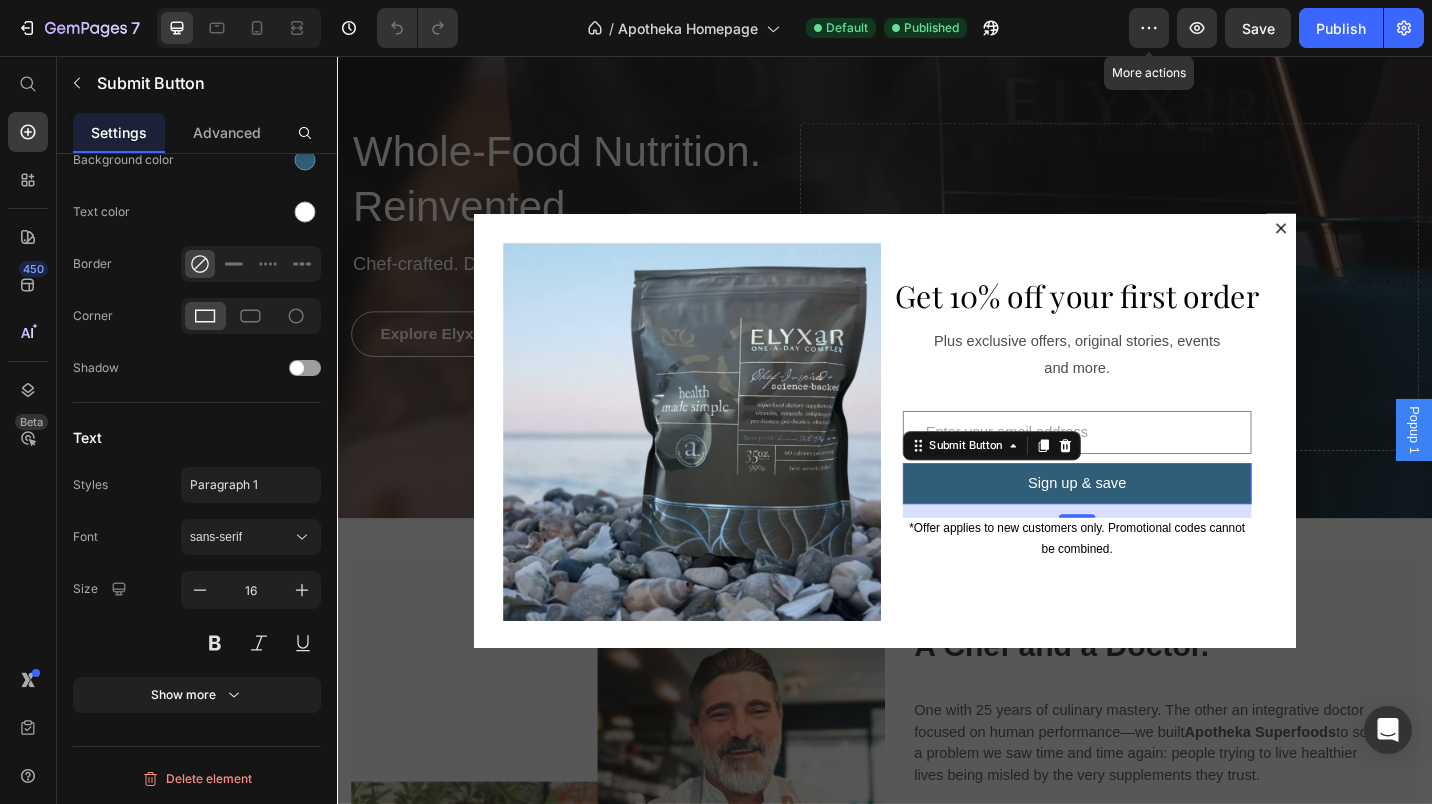 click 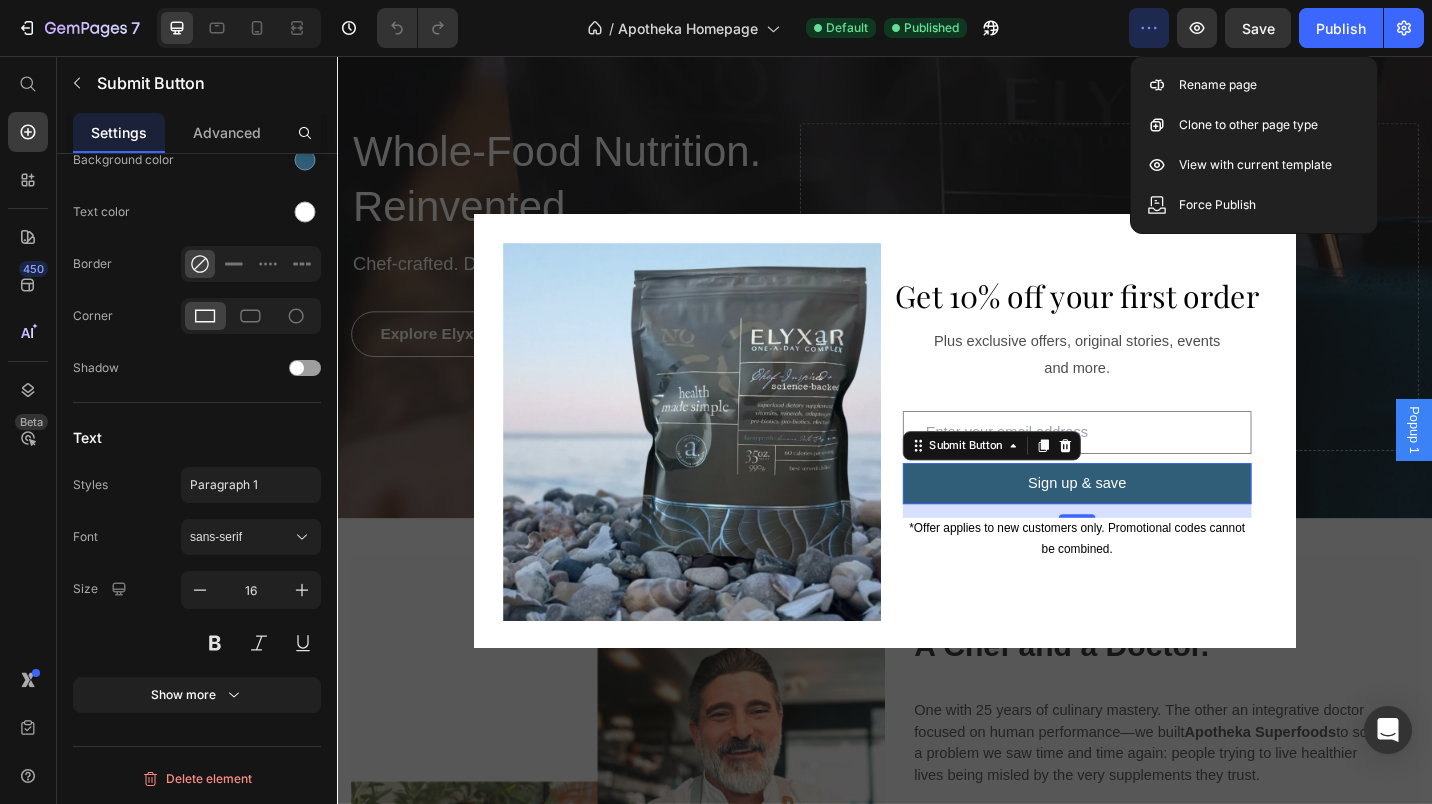 click on "/  Apotheka Homepage Default Published" 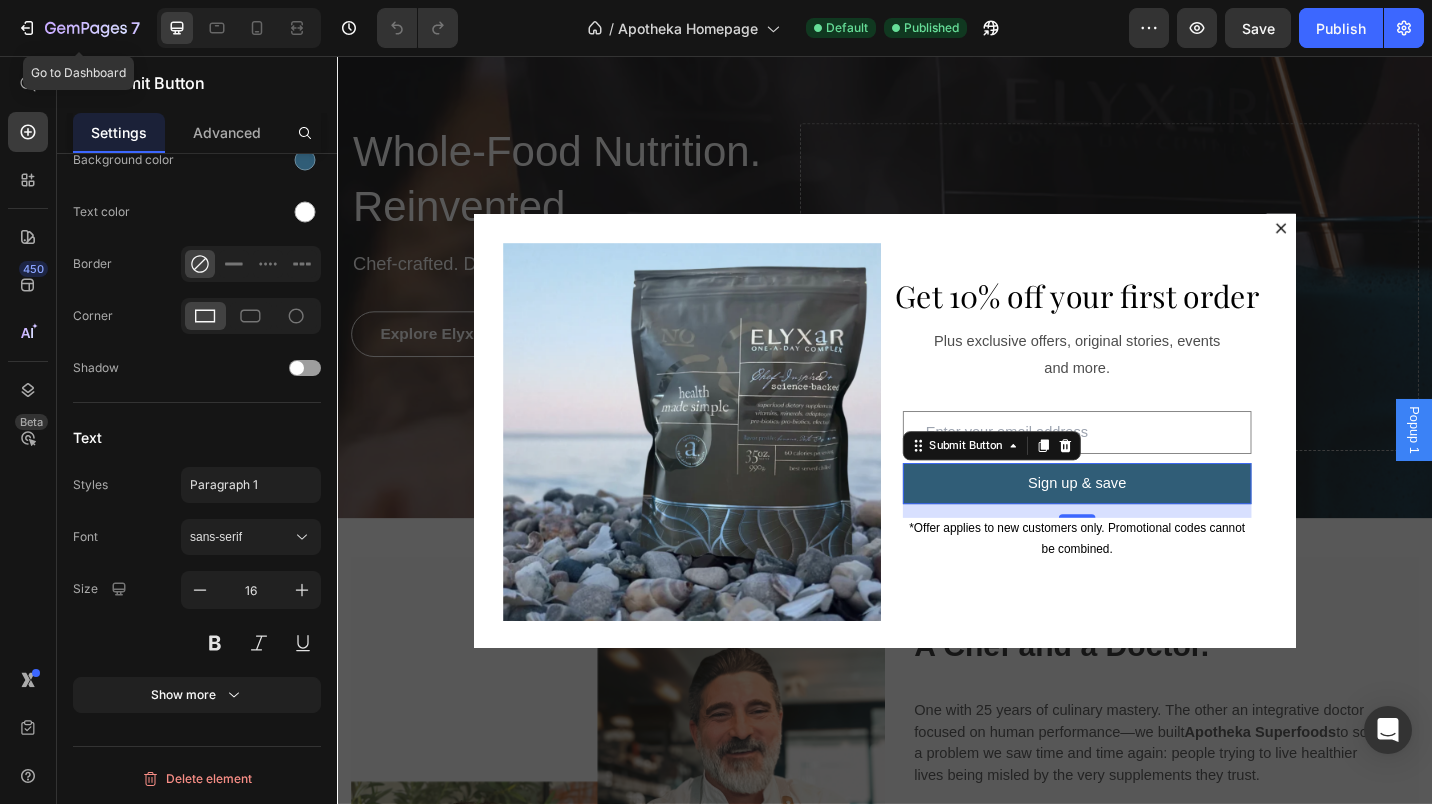click 